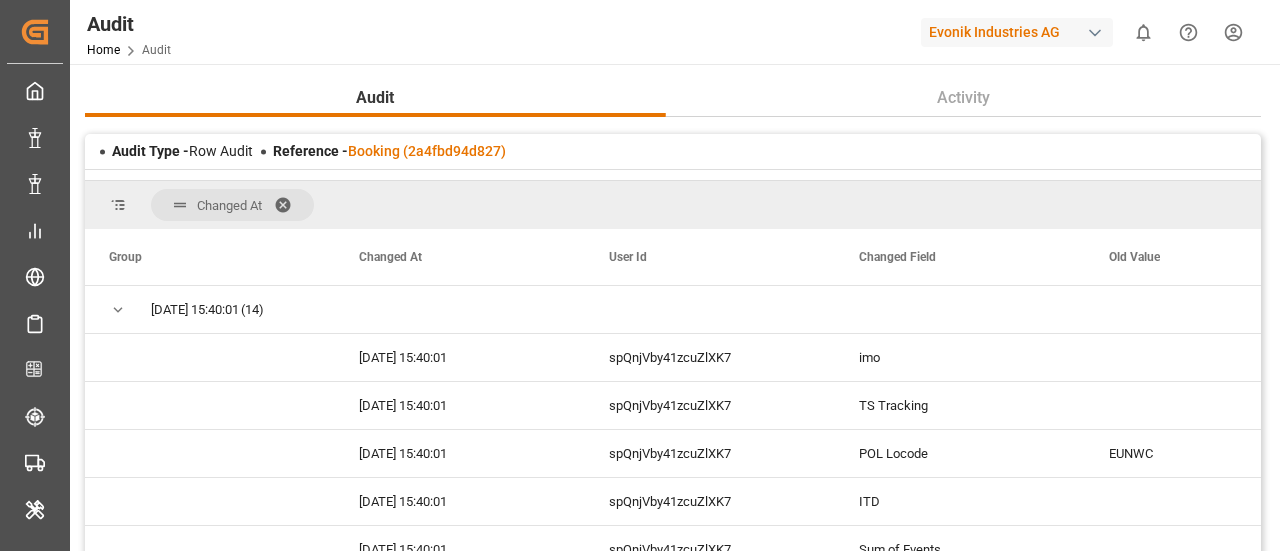 scroll, scrollTop: 0, scrollLeft: 0, axis: both 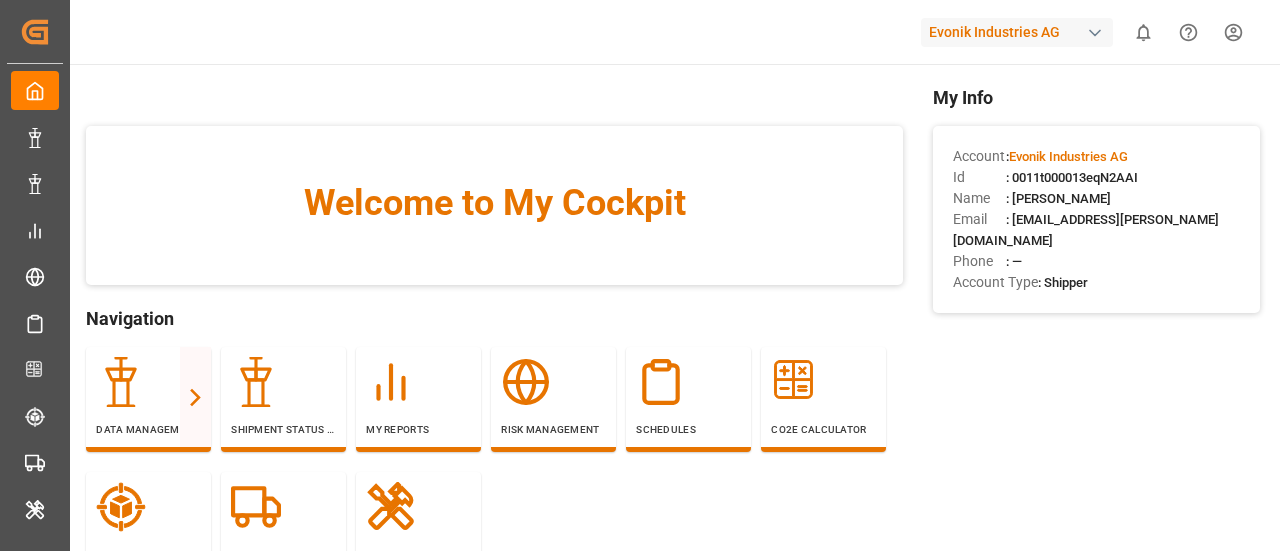 click on "Evonik Industries AG" at bounding box center [1017, 32] 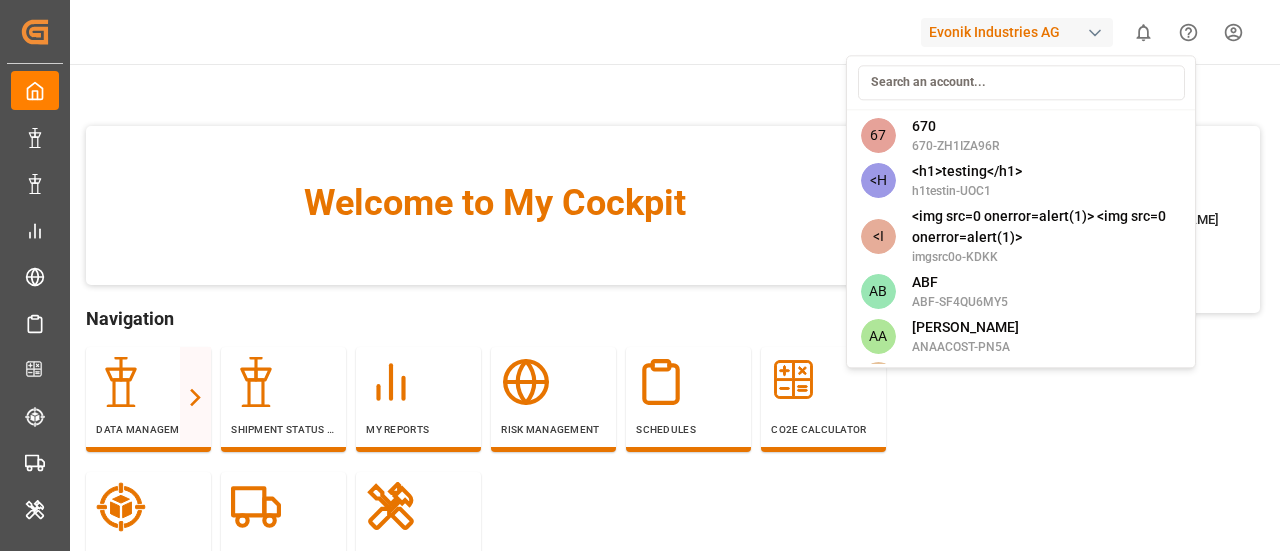 click at bounding box center [1021, 82] 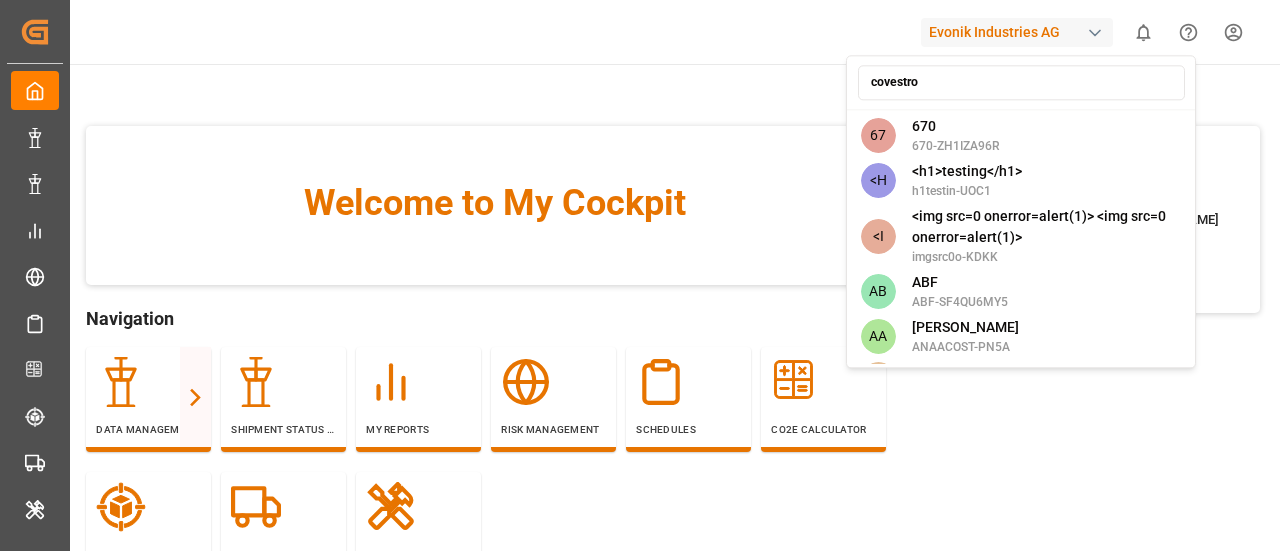 click on "covestro" at bounding box center (1021, 82) 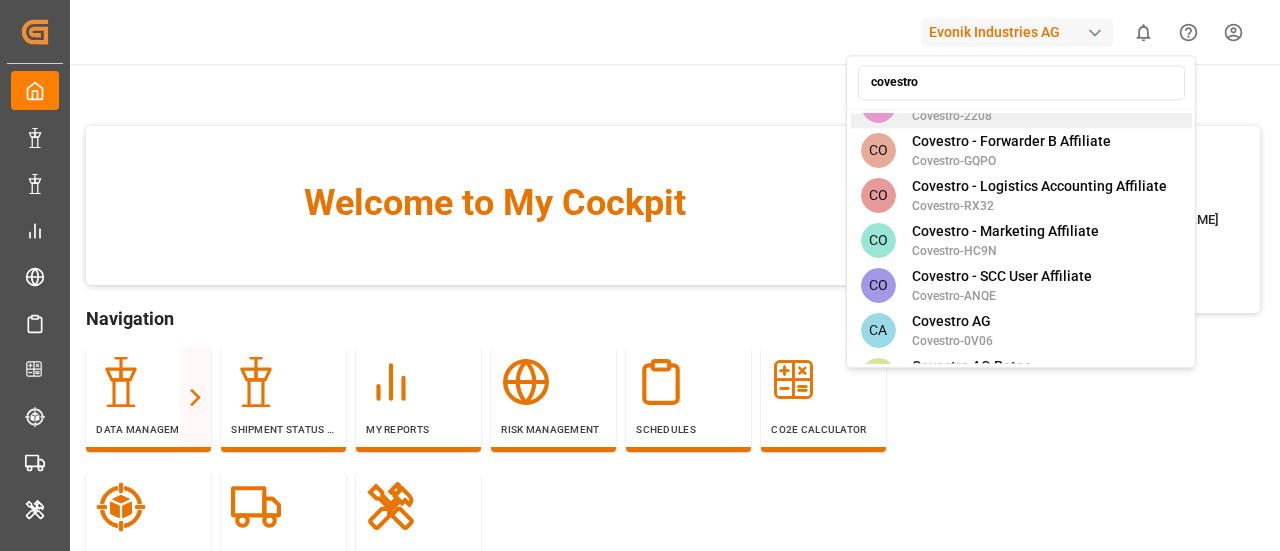 scroll, scrollTop: 200, scrollLeft: 0, axis: vertical 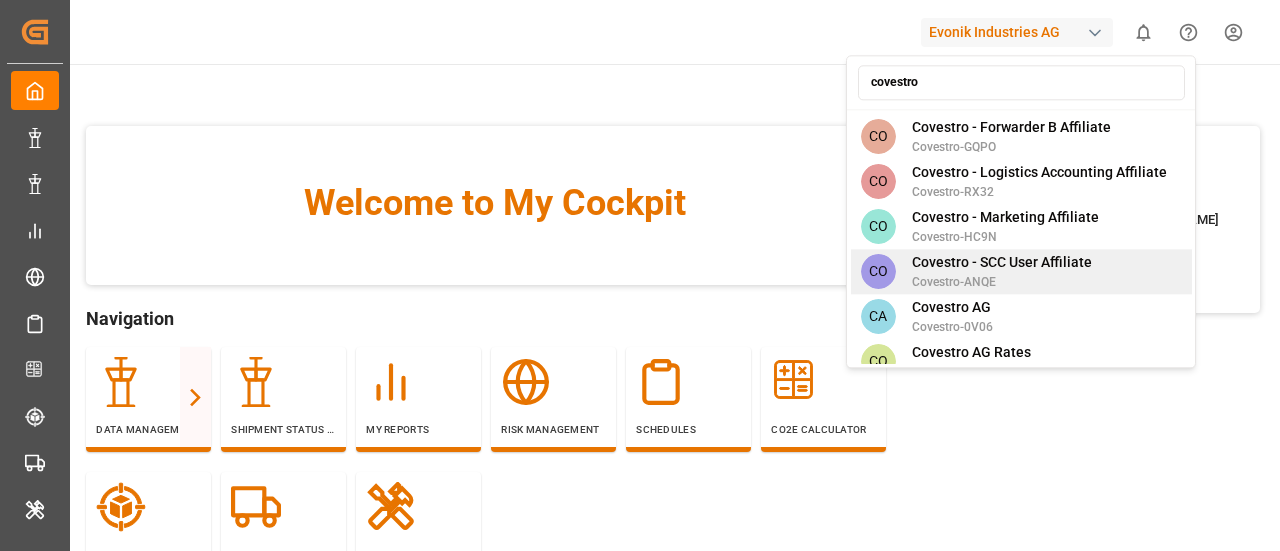 type on "covestro" 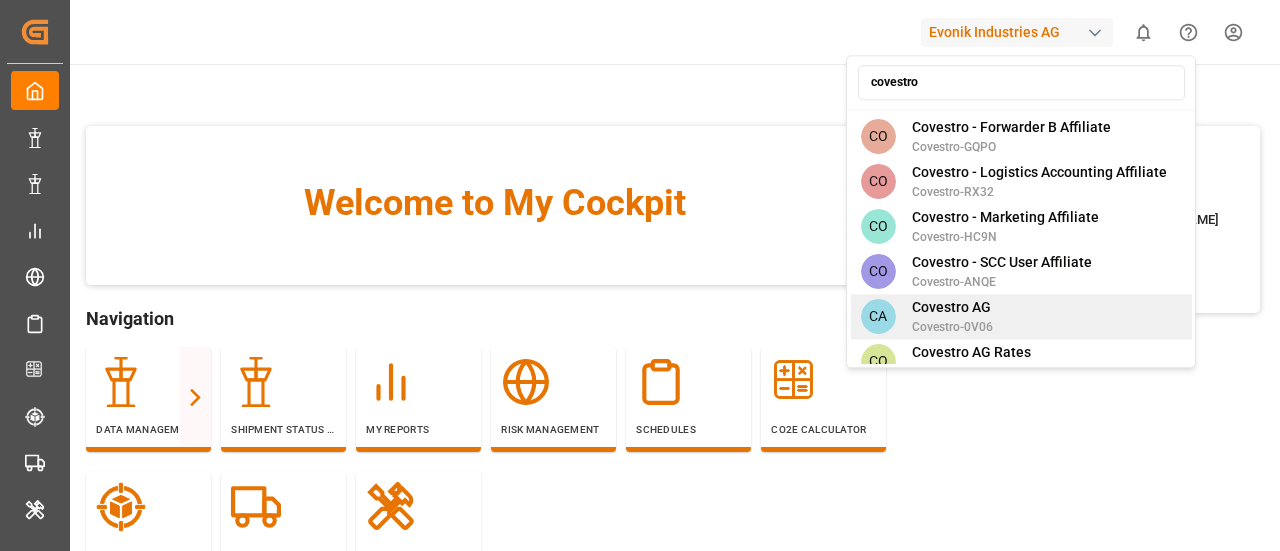 click on "CA Covestro AG   Covestro-0V06" at bounding box center [1021, 316] 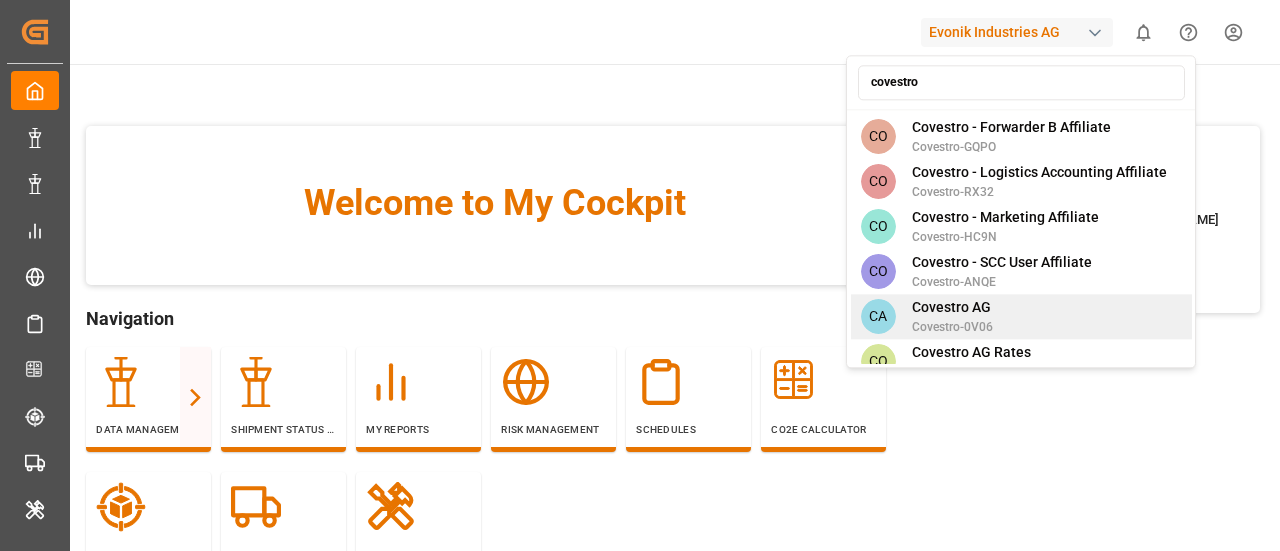 type 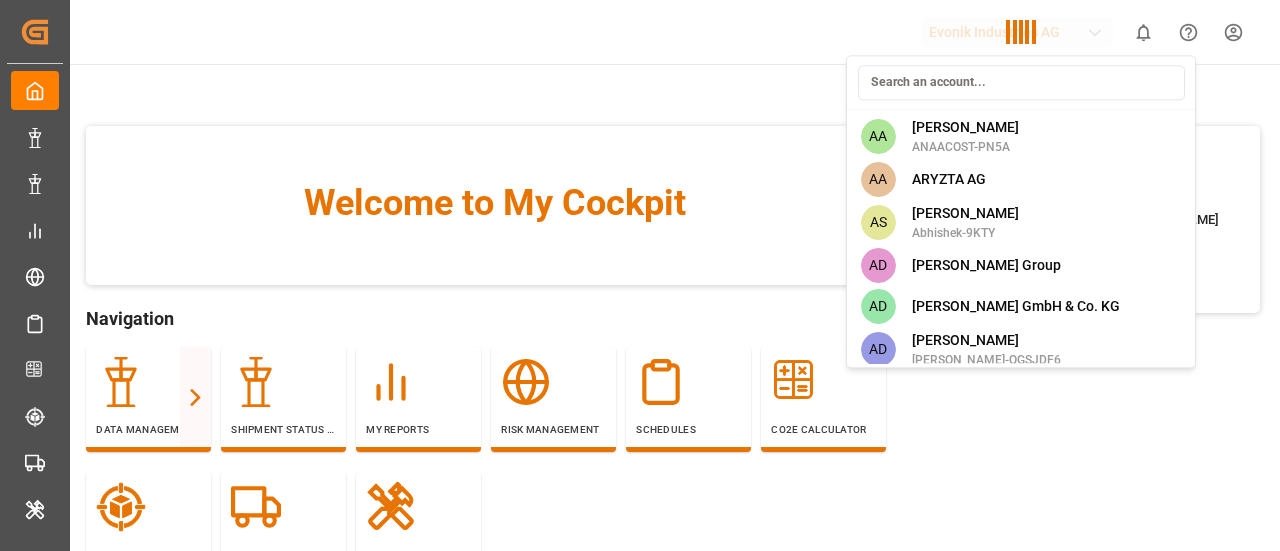 scroll, scrollTop: 0, scrollLeft: 0, axis: both 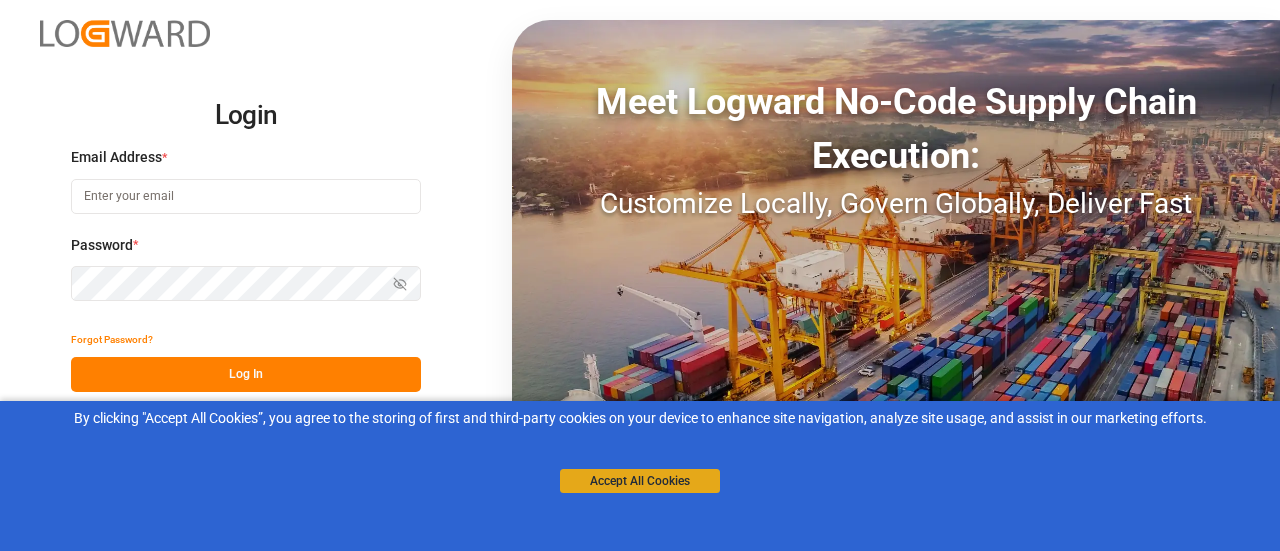 click on "Accept All Cookies" at bounding box center (640, 481) 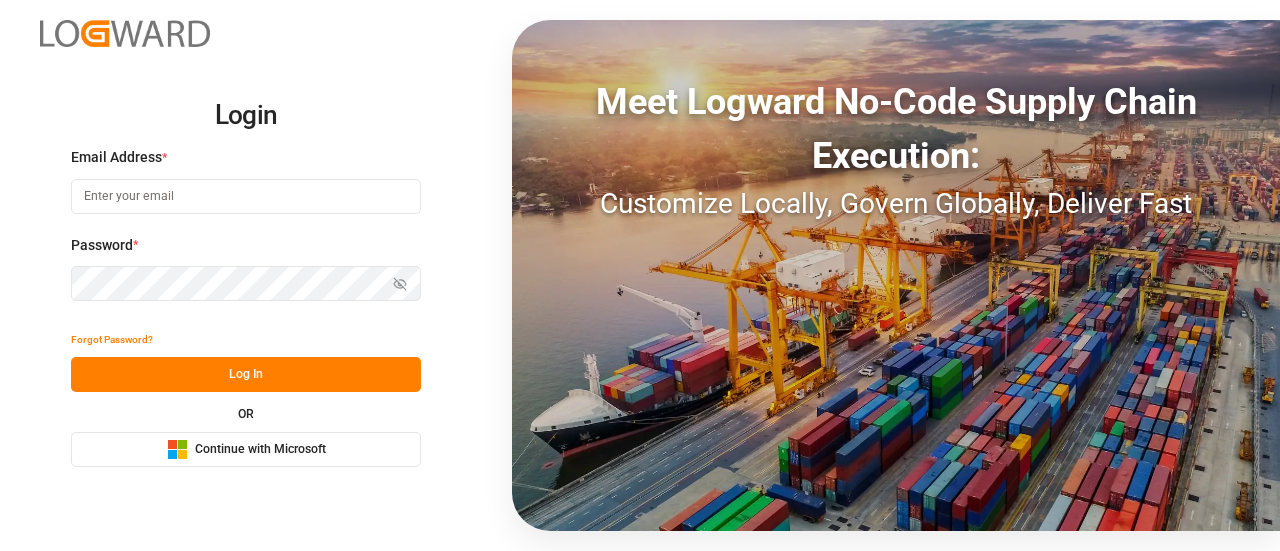 click on "Continue with Microsoft" at bounding box center (260, 450) 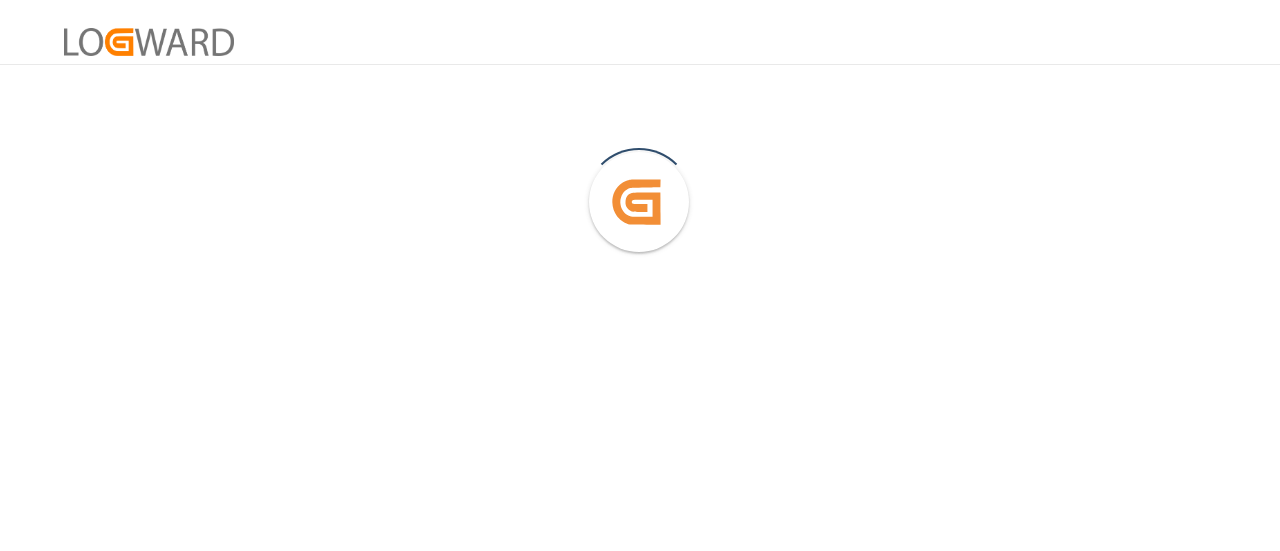 scroll, scrollTop: 0, scrollLeft: 0, axis: both 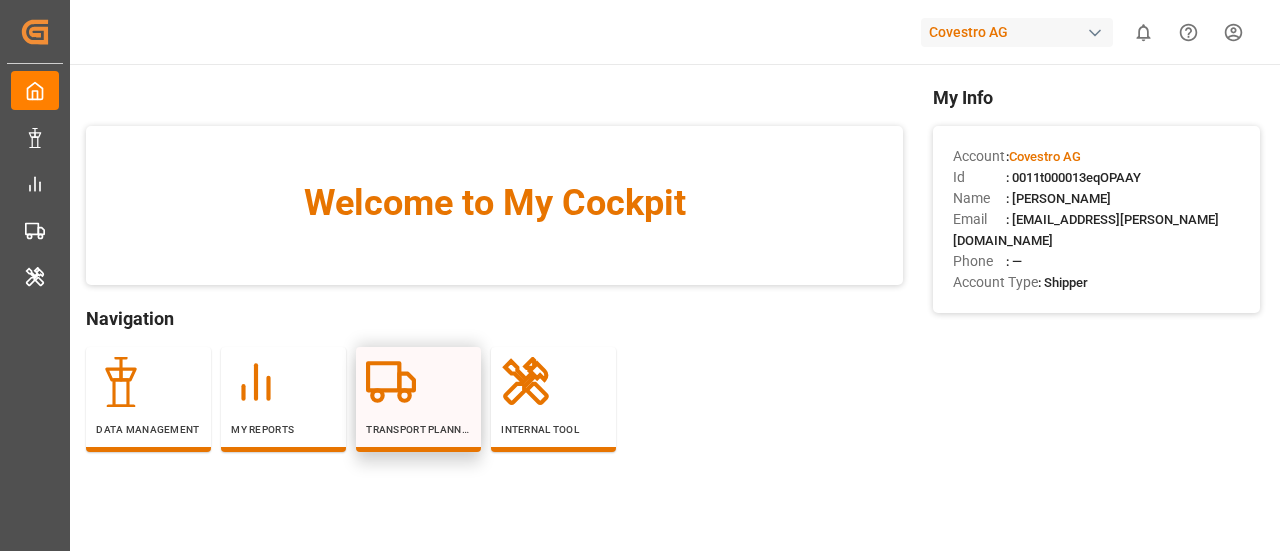 click at bounding box center [418, 382] 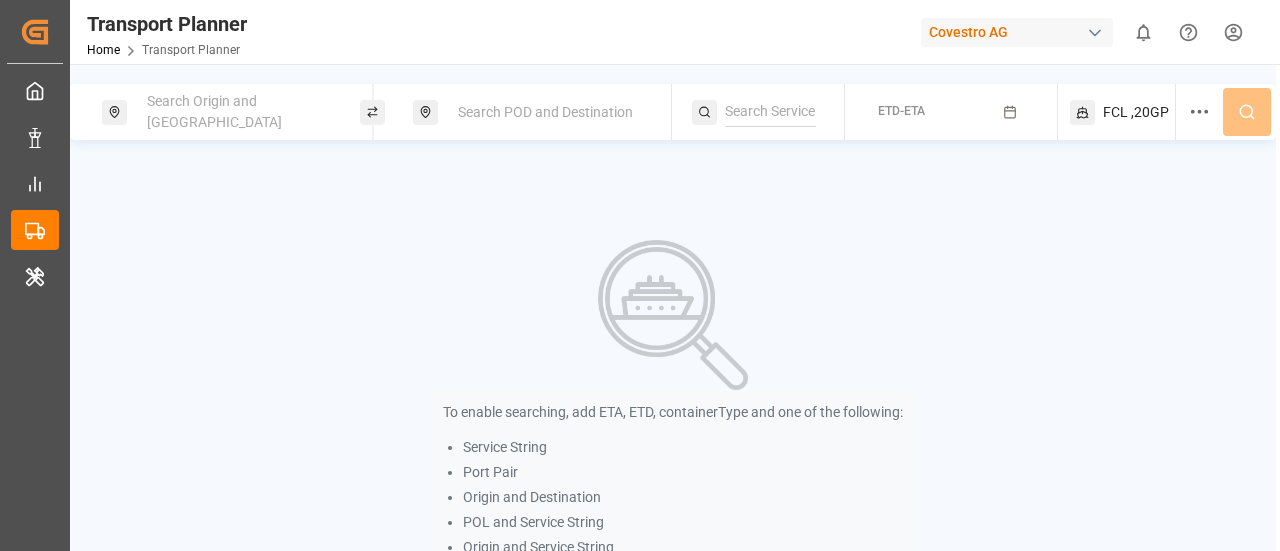 click on "Search Origin and [GEOGRAPHIC_DATA]" at bounding box center [214, 111] 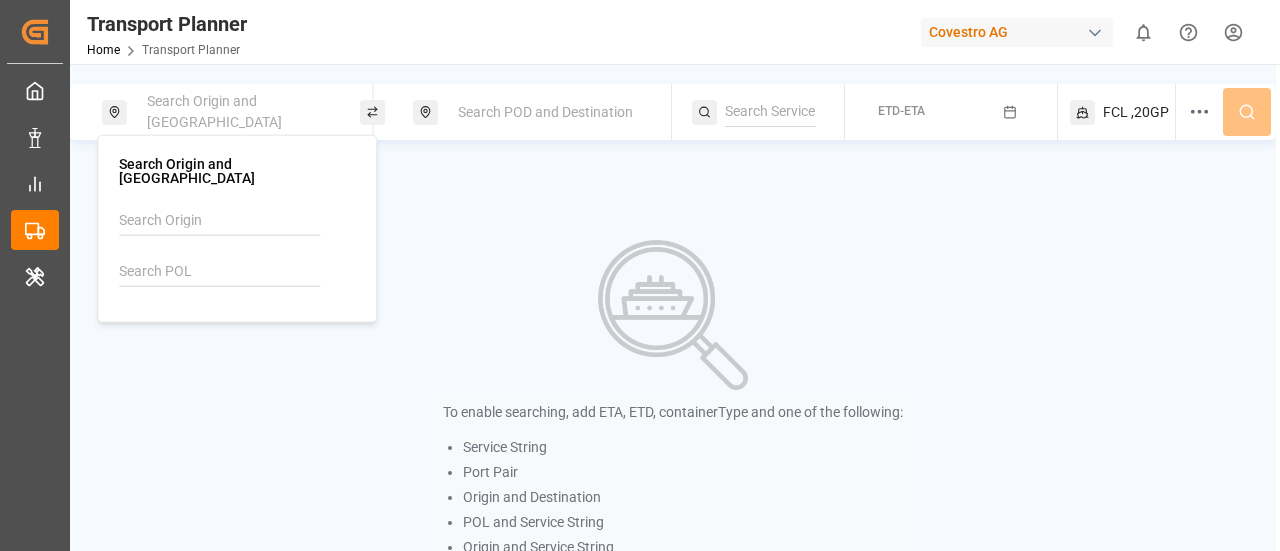 click at bounding box center [219, 221] 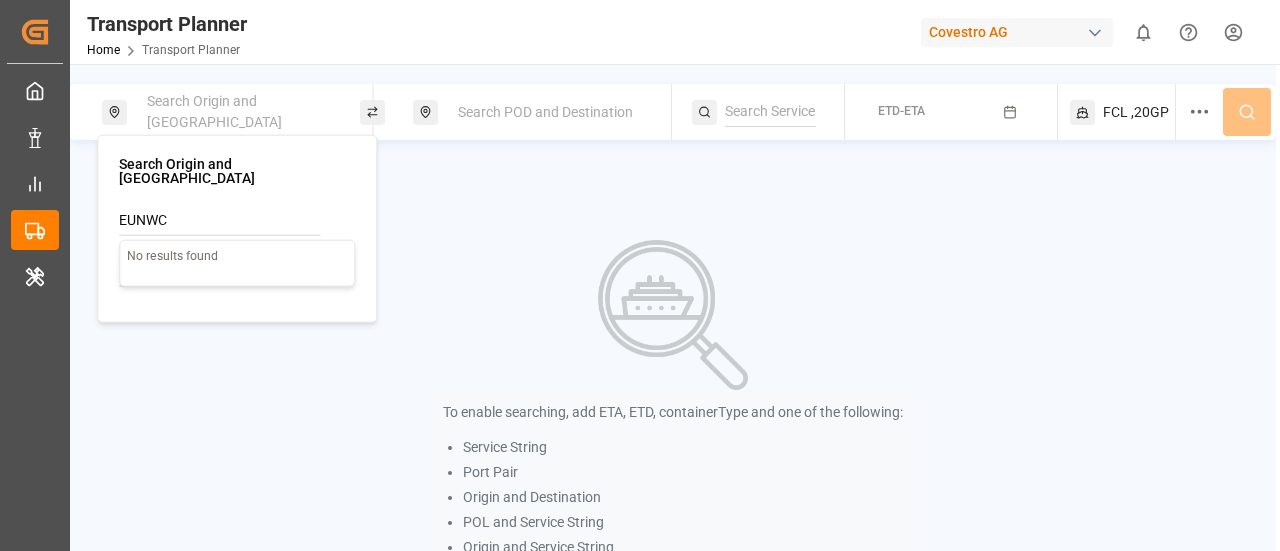 click on "EUNWC" at bounding box center [219, 221] 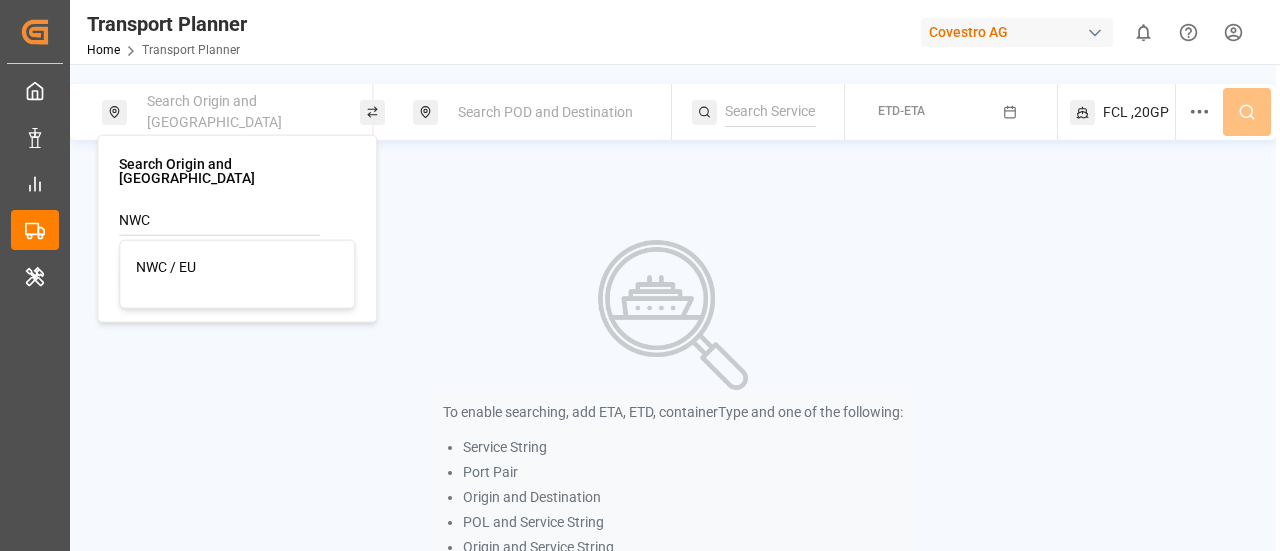 click on "NWC / EU" at bounding box center [237, 266] 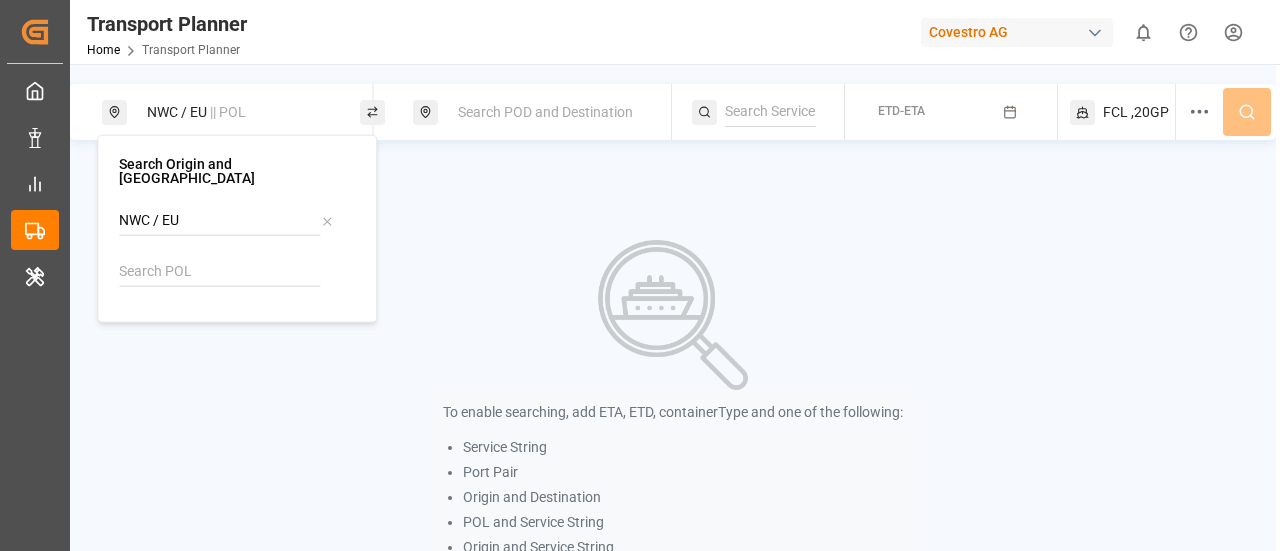 click on "Search POD and Destination" at bounding box center (542, 112) 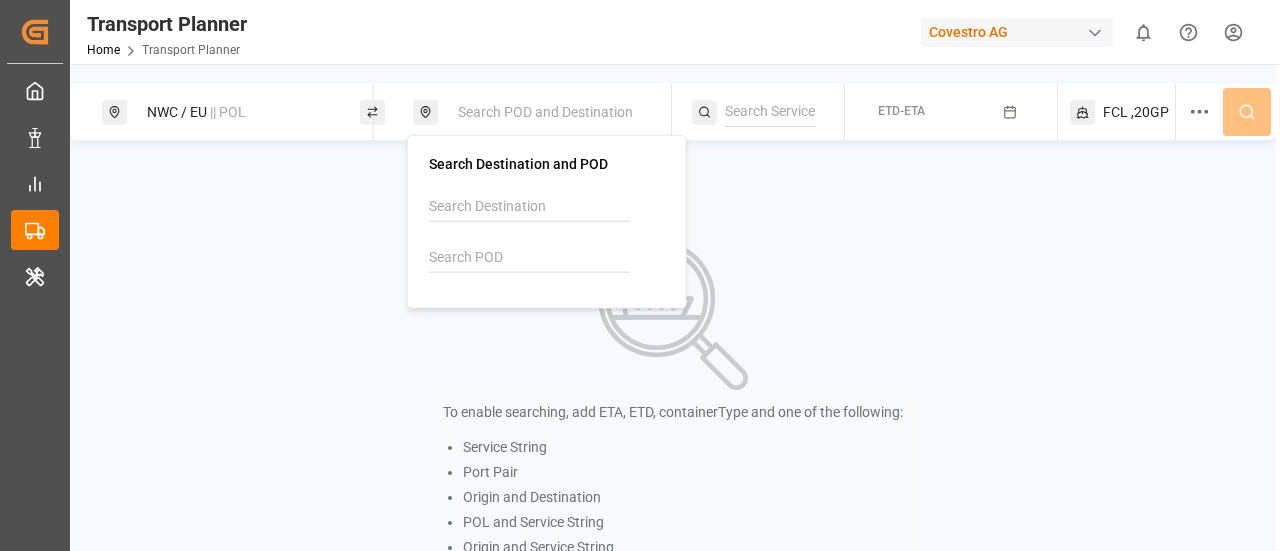 click at bounding box center [529, 258] 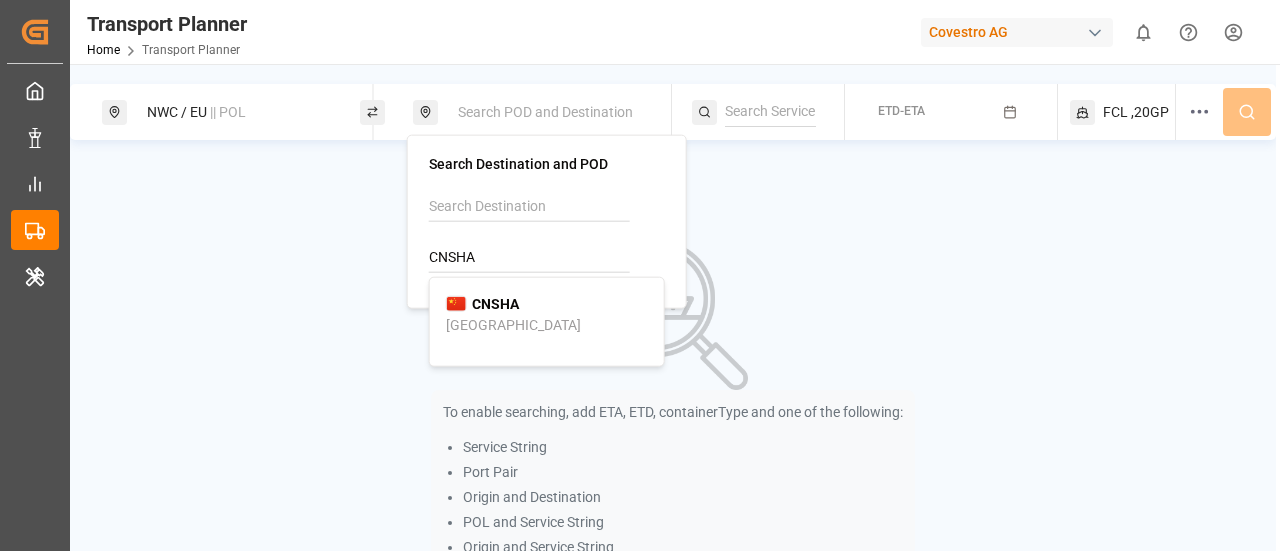 type on "CNSHA" 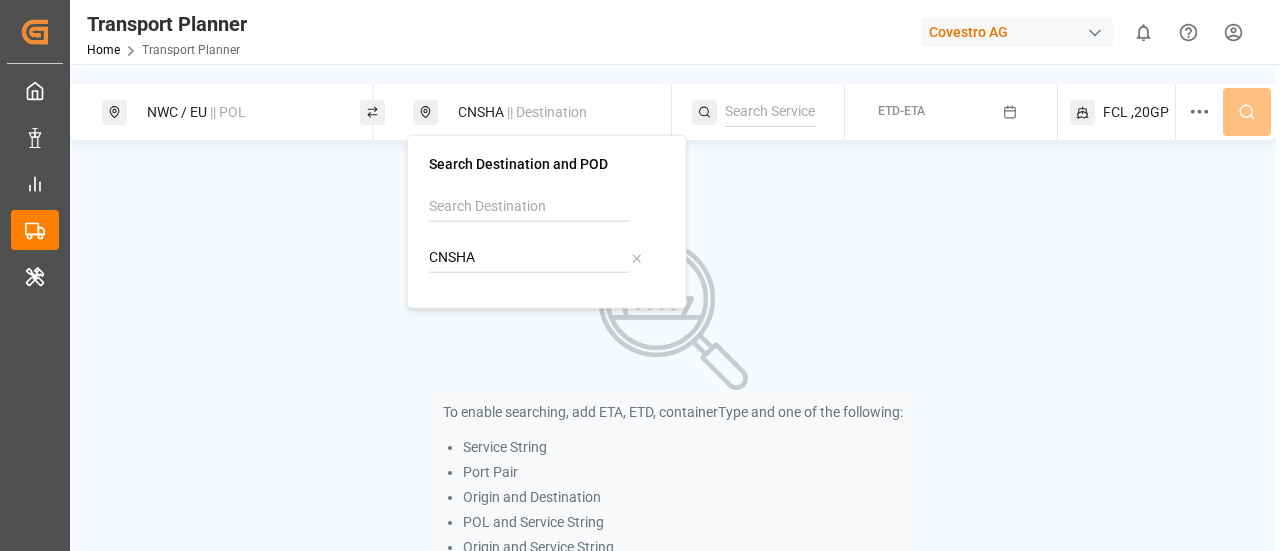 click at bounding box center [770, 112] 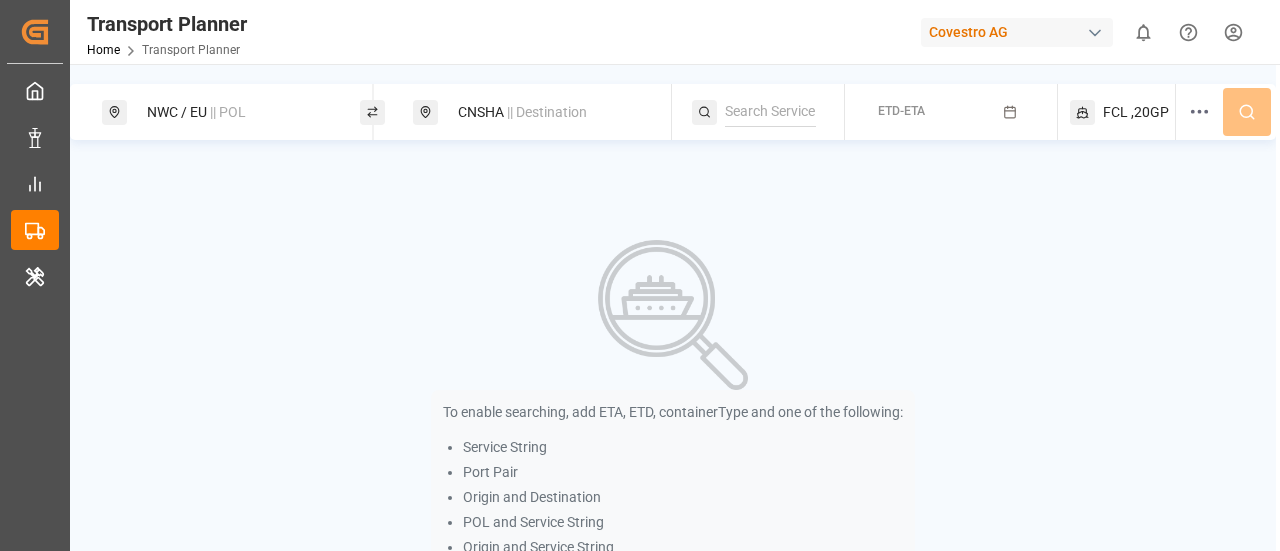 paste on "FE4" 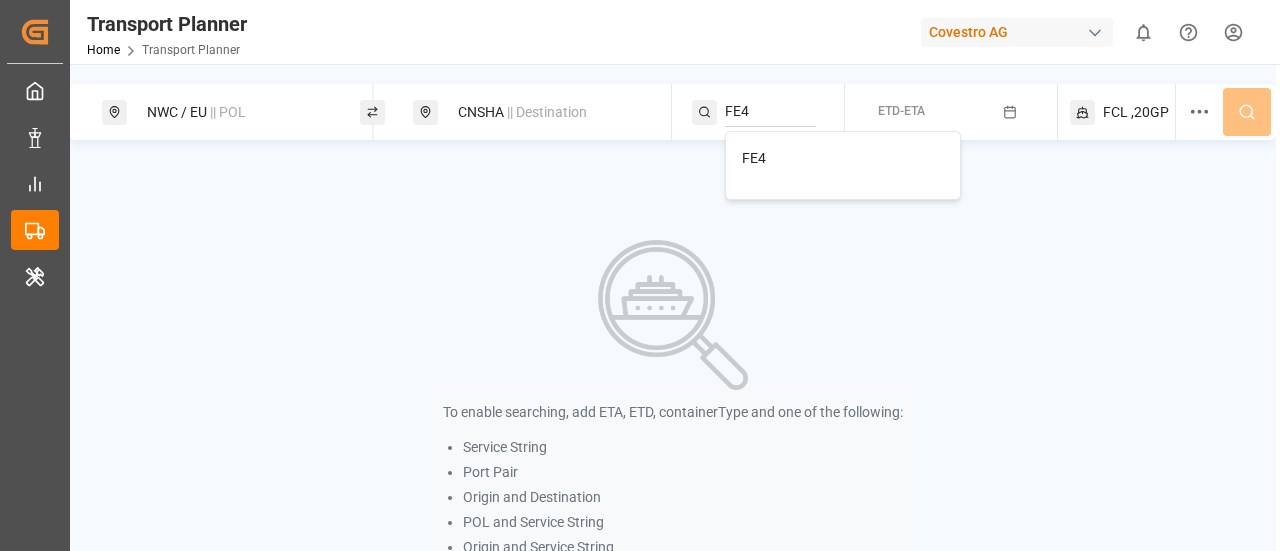 type on "FE4" 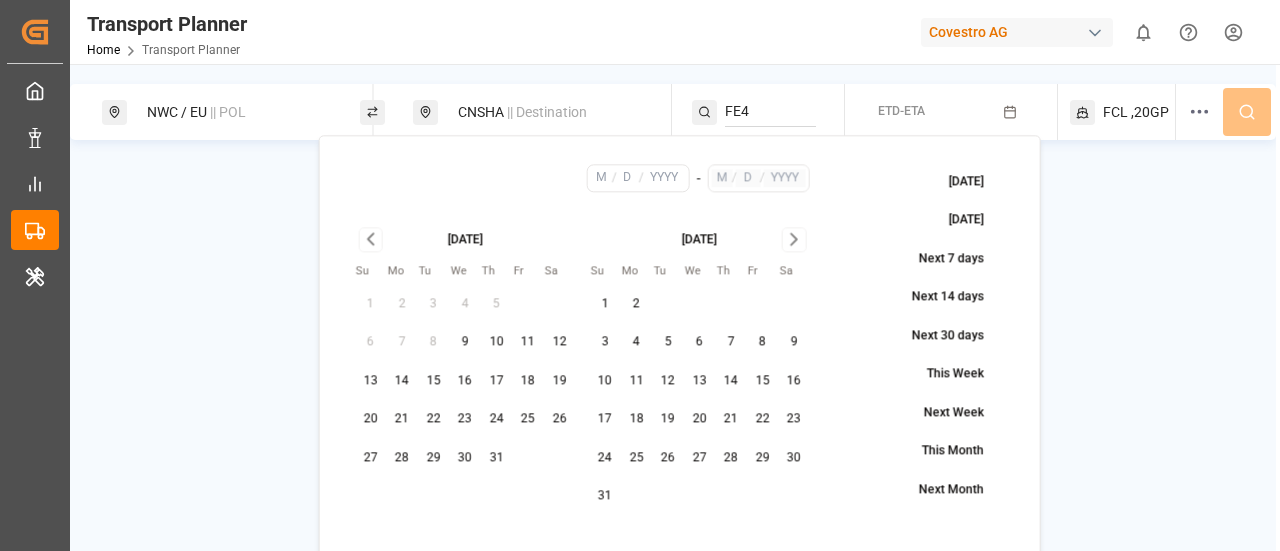click on "12" at bounding box center [560, 343] 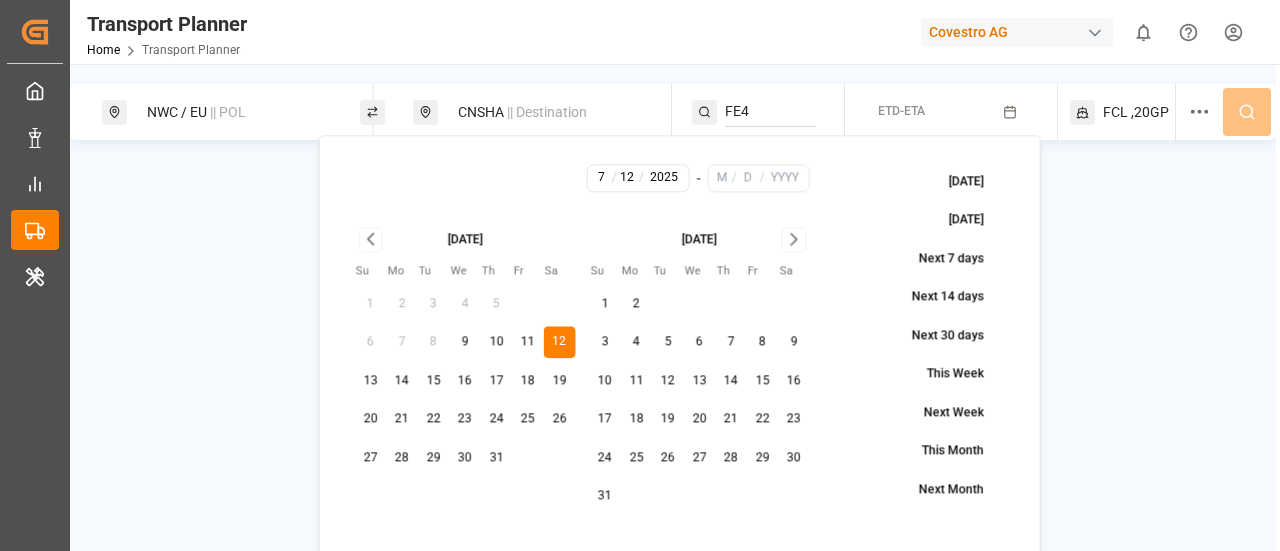 click 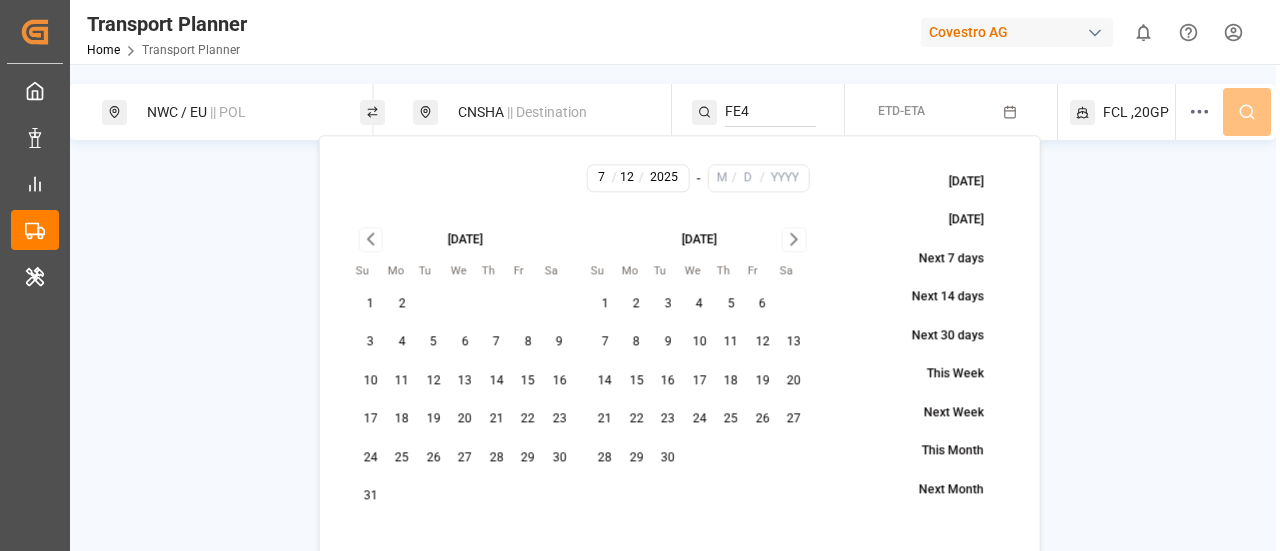 click 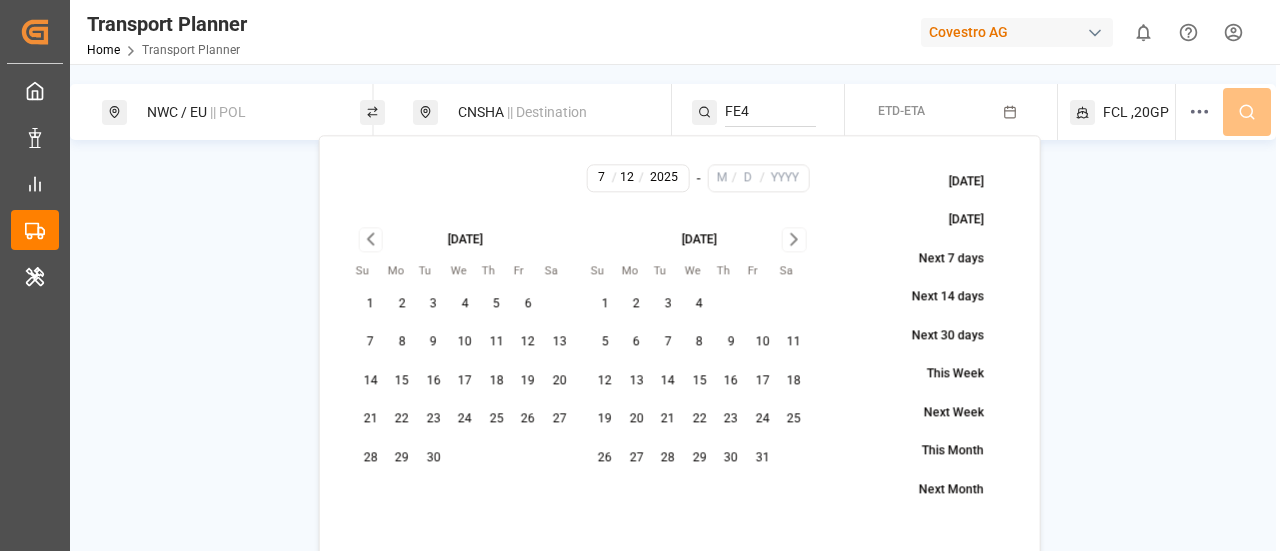 click 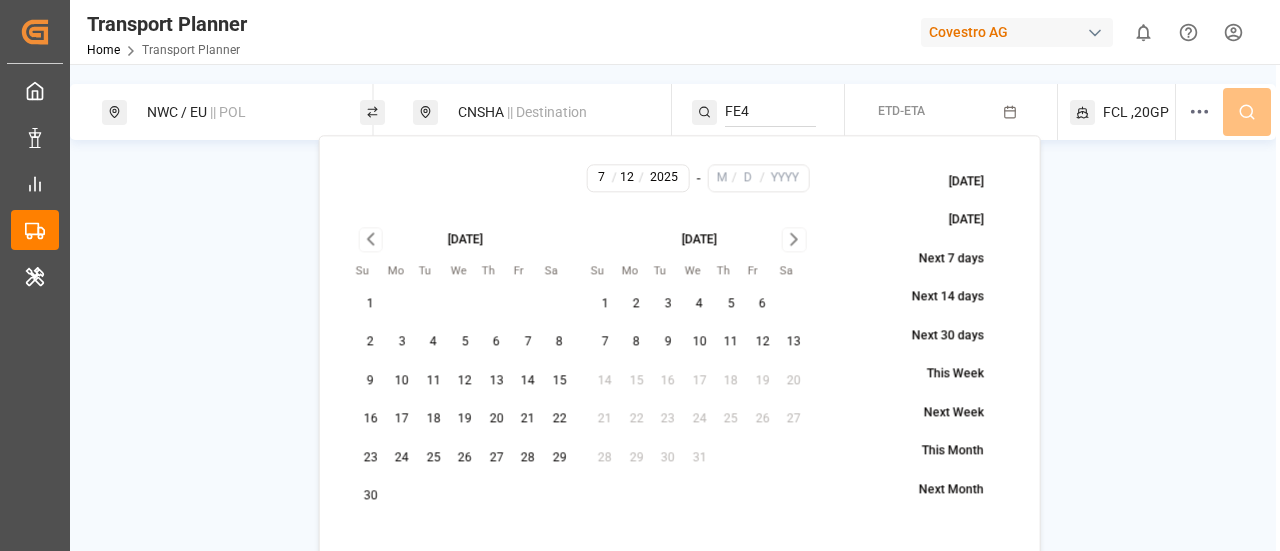 click on "29" at bounding box center [560, 458] 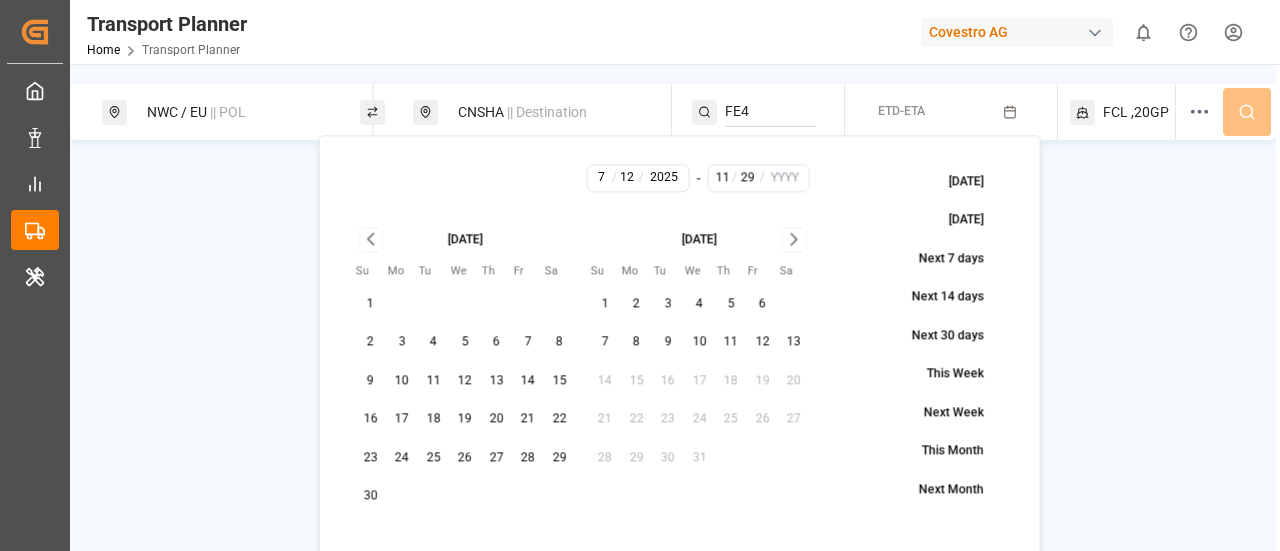 type on "2025" 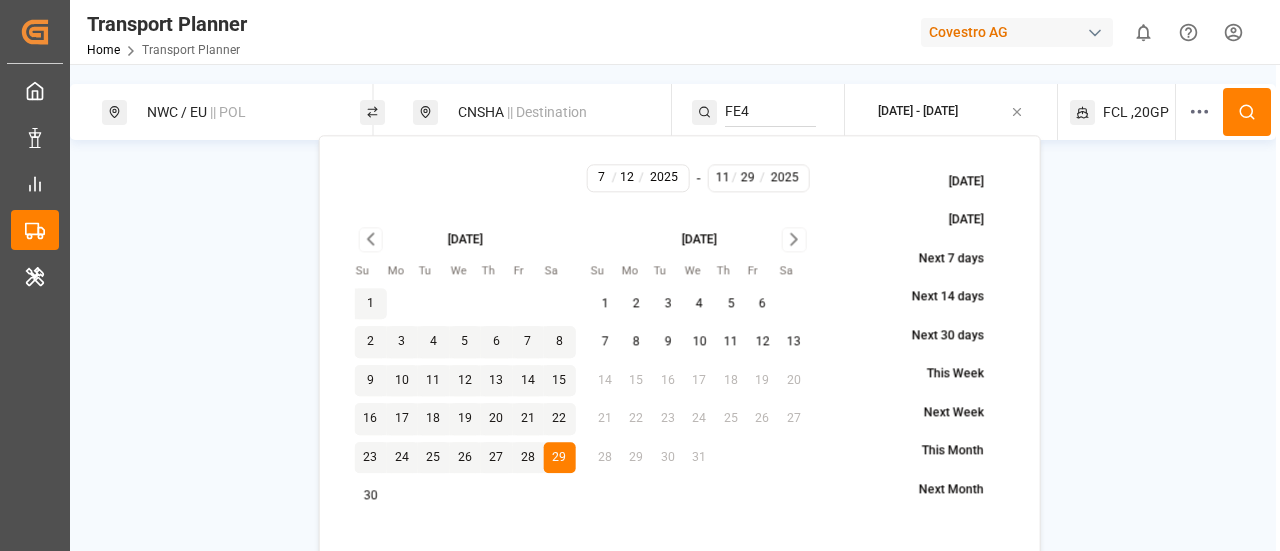click at bounding box center [1247, 112] 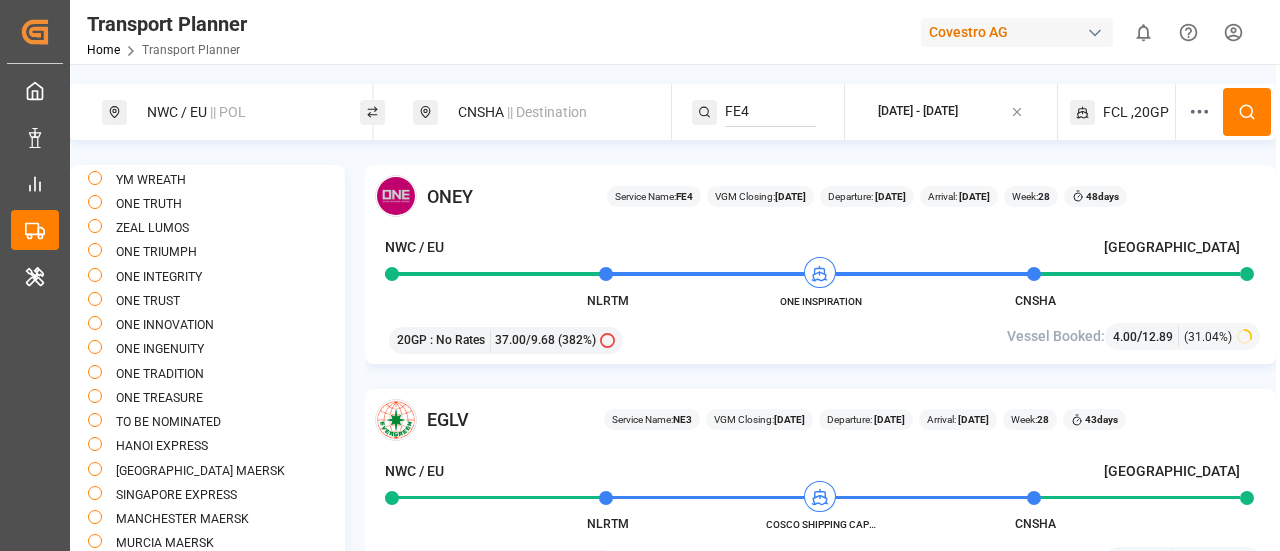 scroll, scrollTop: 681, scrollLeft: 0, axis: vertical 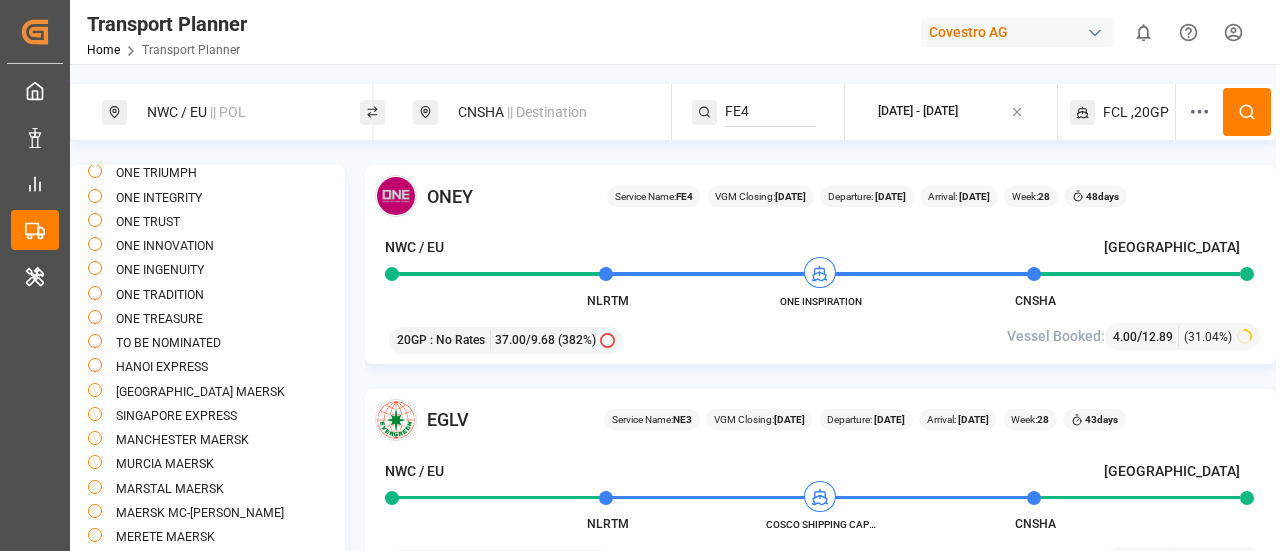 type 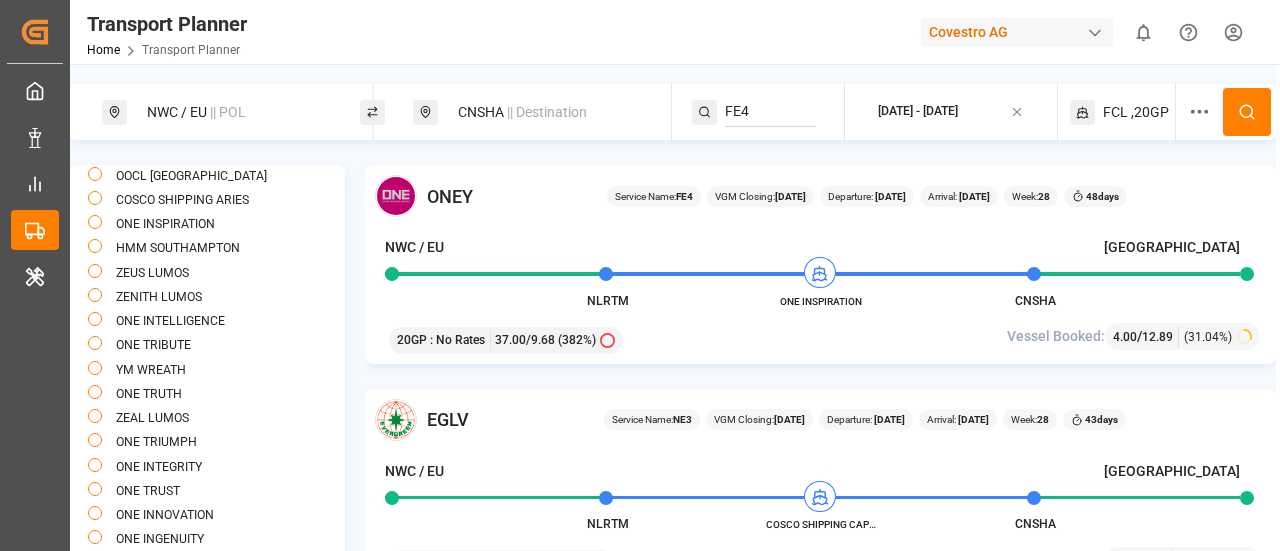 scroll, scrollTop: 681, scrollLeft: 0, axis: vertical 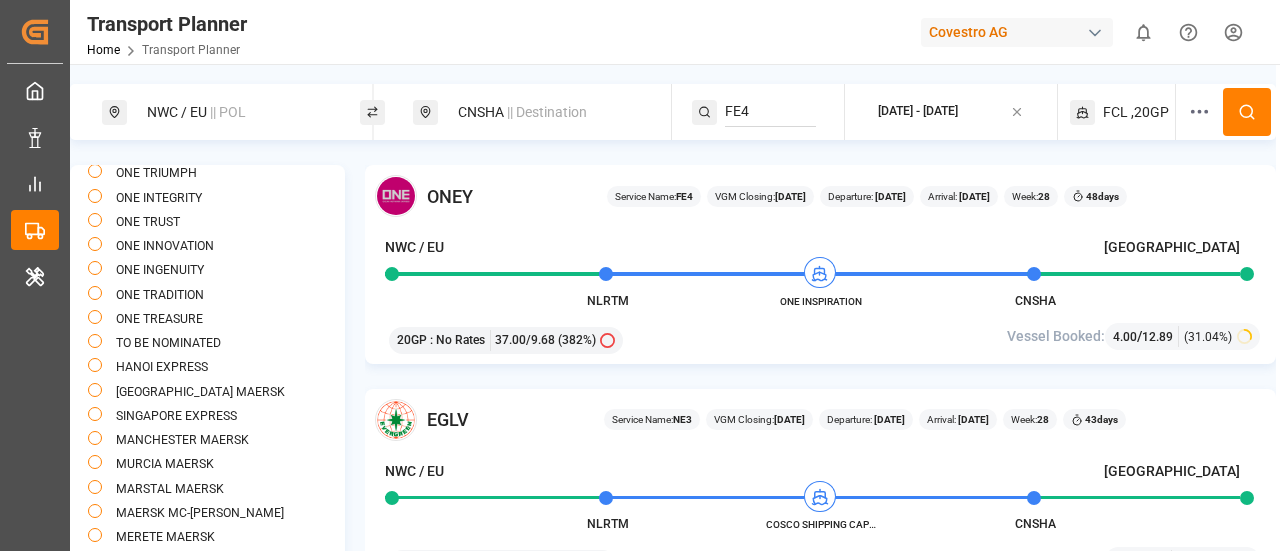 click on "|| Destination" at bounding box center (547, 112) 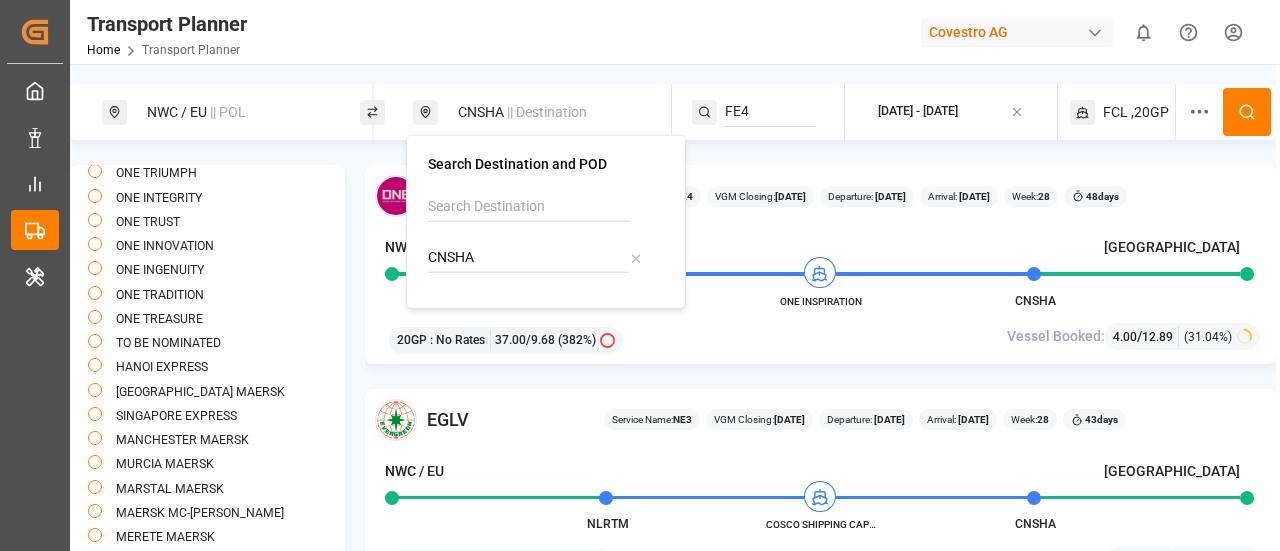 click on "CNSHA" at bounding box center [528, 258] 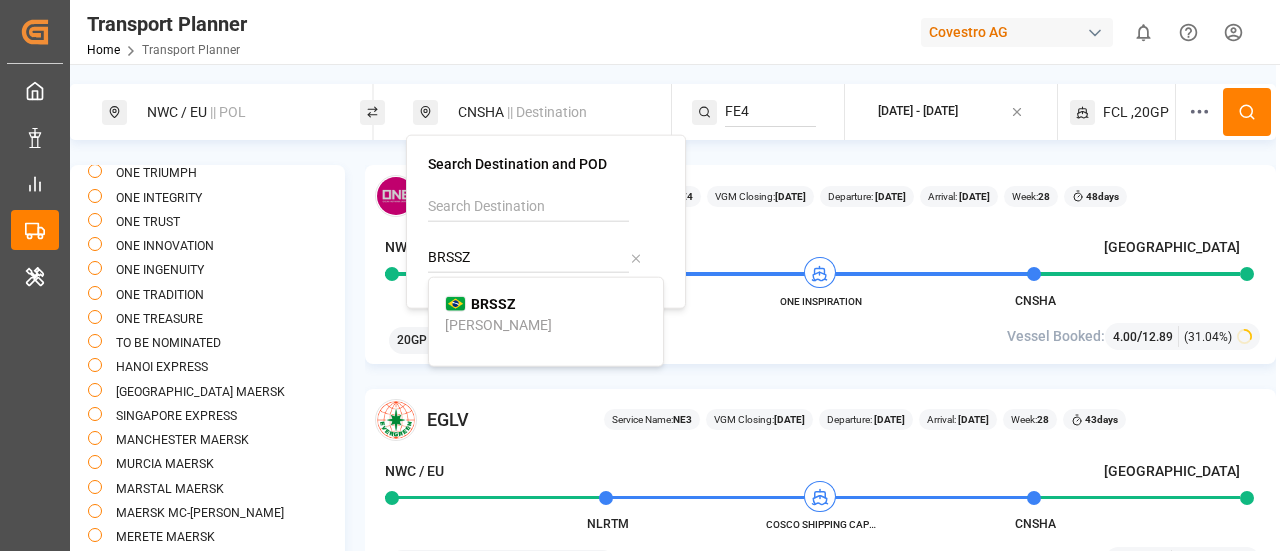 type on "BRSSZ" 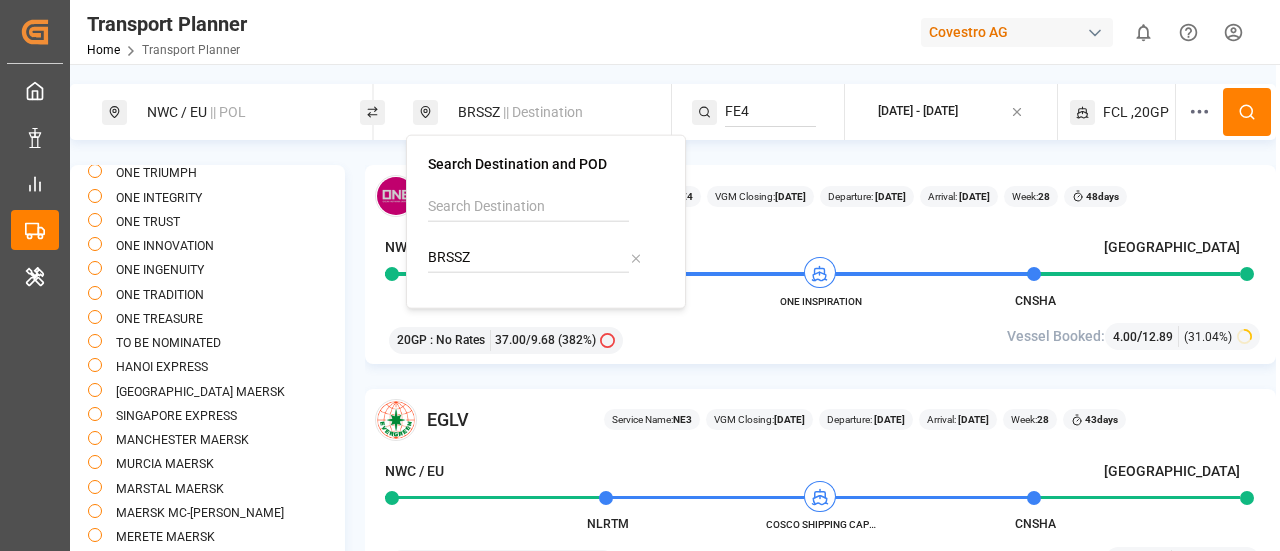 click 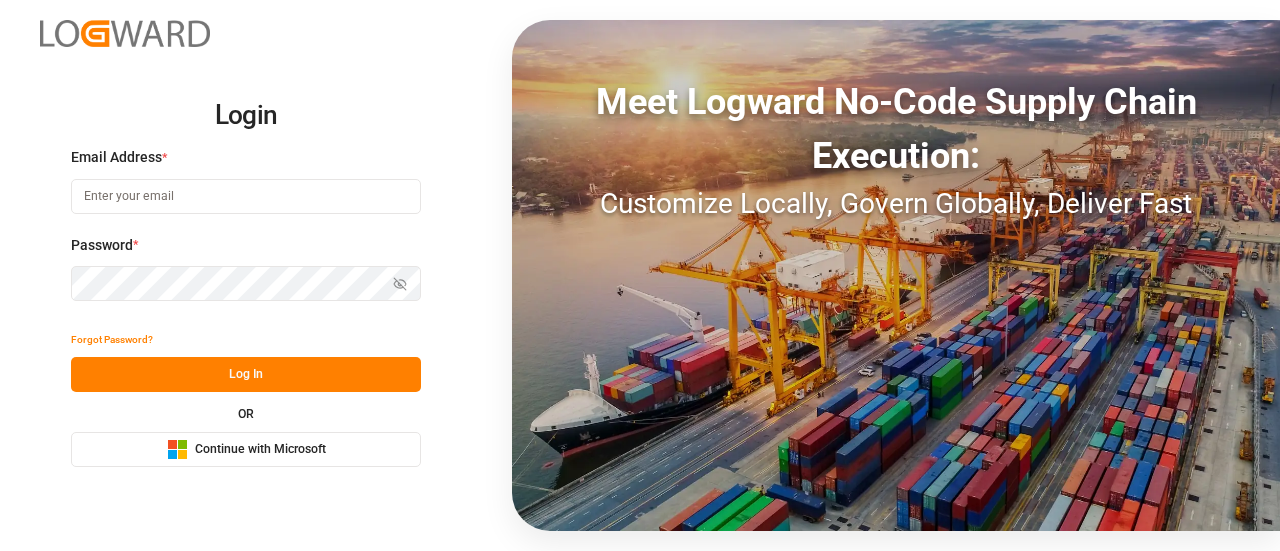 scroll, scrollTop: 0, scrollLeft: 0, axis: both 